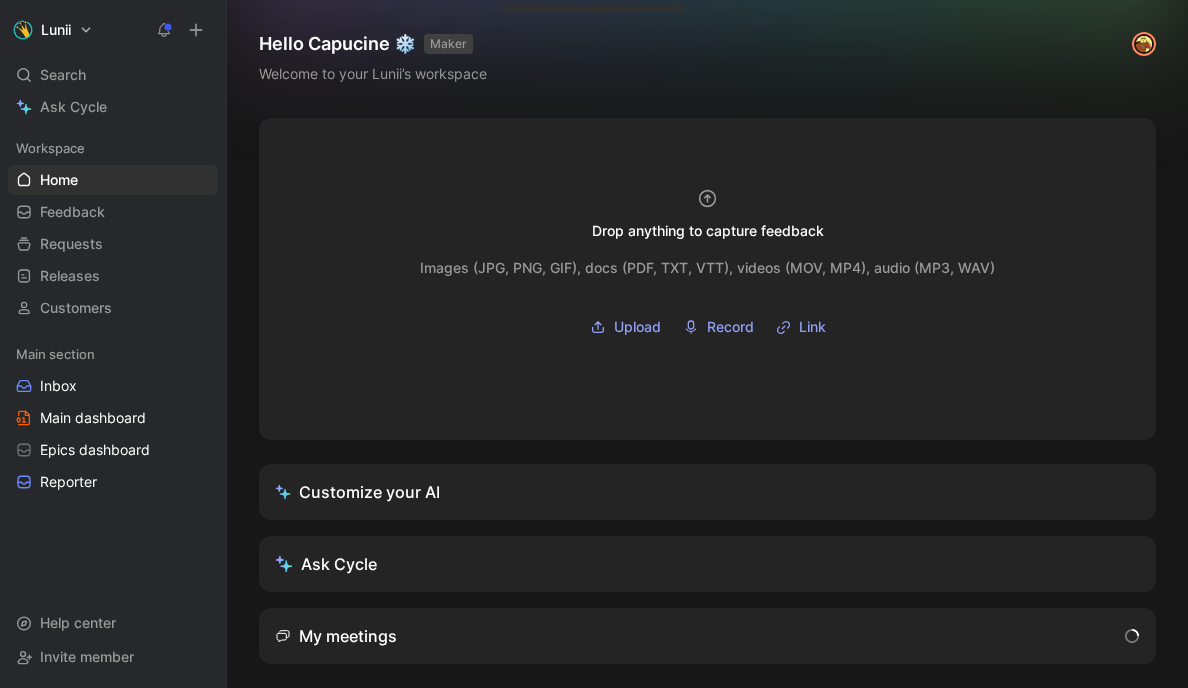 scroll, scrollTop: 0, scrollLeft: 0, axis: both 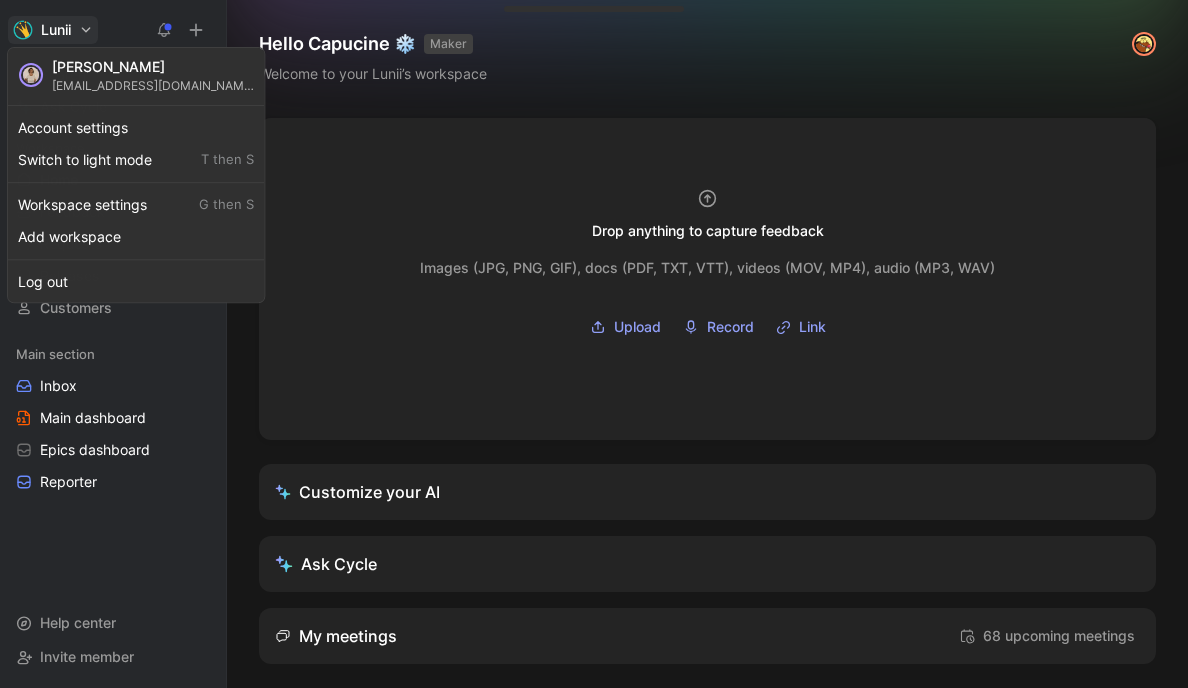 click on "Lunii Search ⌘ K Ask Cycle Workspace Home G then H Feedback G then F Requests G then R Releases G then L Customers Main section Inbox Main dashboard Epics dashboard Reporter
To pick up a draggable item, press the space bar.
While dragging, use the arrow keys to move the item.
Press space again to drop the item in its new position, or press escape to cancel.
Help center Invite member Hello Capucine ❄️ MAKER Welcome to your Lunii’s workspace Drop anything to capture feedback Images (JPG, PNG, GIF), docs (PDF, TXT, VTT), videos (MOV, MP4), audio (MP3, WAV) Upload Record Link Customize your AI Ask Cycle My meetings 68 upcoming meetings Sources Manage sources Slack Call recording Zendesk Extension Zapier Cycle API What’s new in Cycle Introducing Drop island Drop images or video/audio/PDF files into the drop zone to create new feedback docs along with their transcript. Learn more Your feedback on Autopilot Learn more Introducing Call recording Learn more Linear integration" at bounding box center (594, 344) 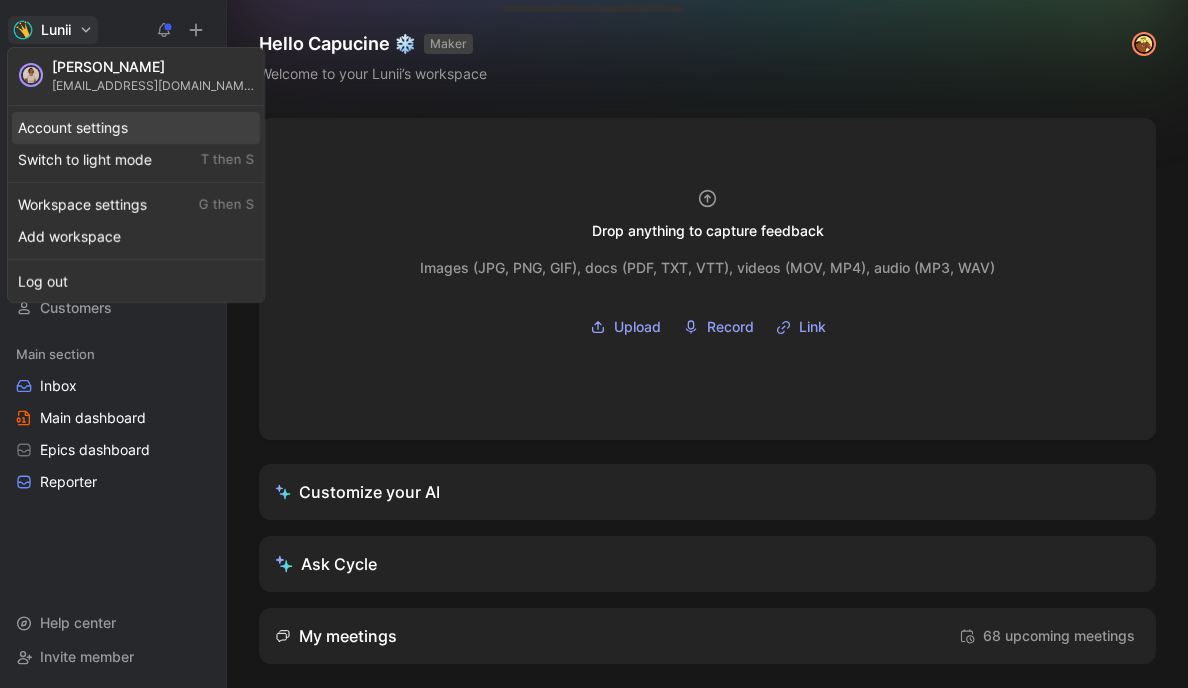 click on "Account settings" at bounding box center [136, 128] 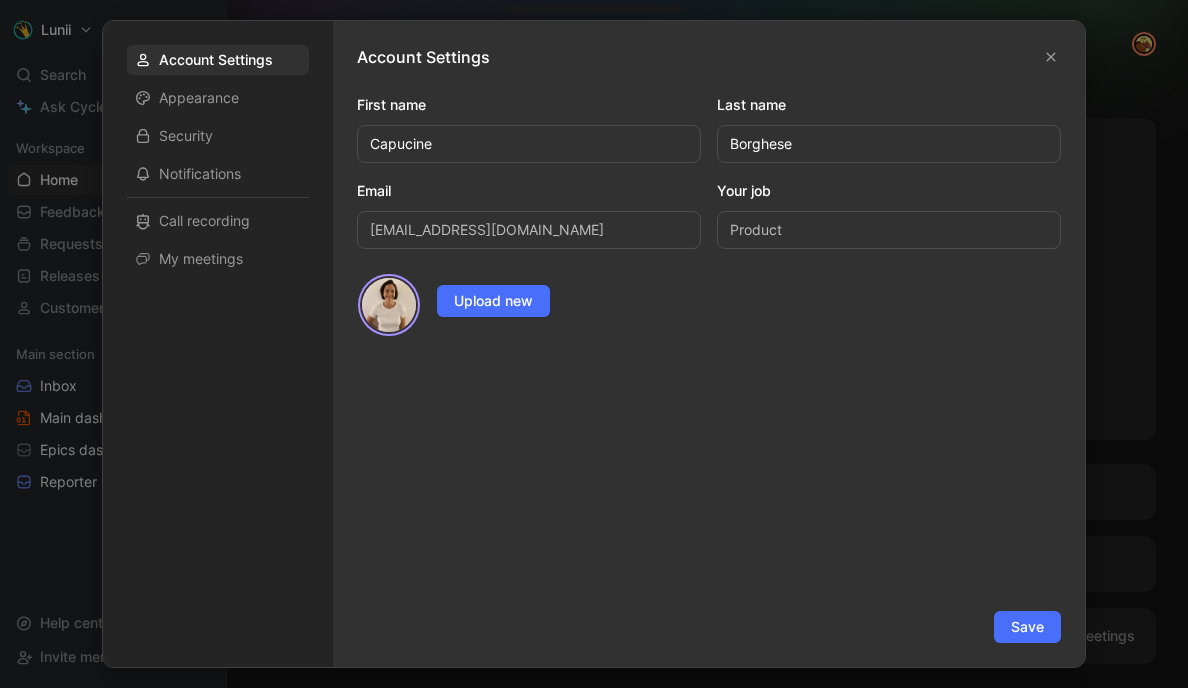 click at bounding box center [594, 344] 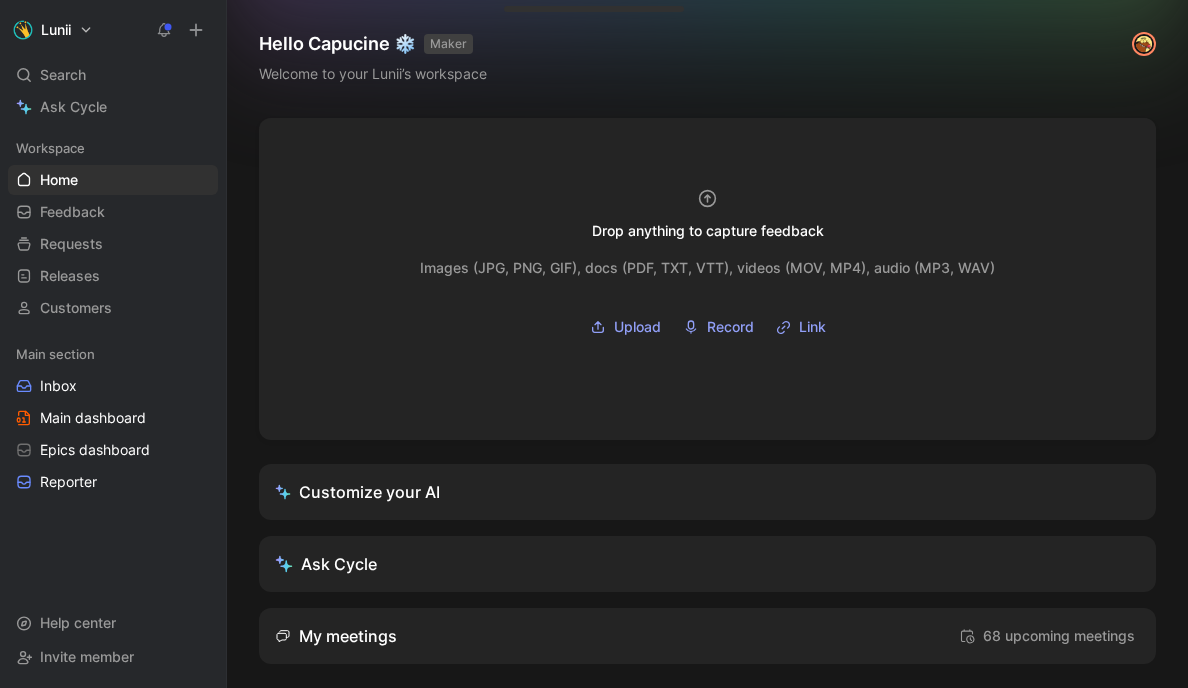click on "Lunii Search ⌘ K Ask Cycle Workspace Home G then H Feedback G then F Requests G then R Releases G then L Customers Main section Inbox Main dashboard Epics dashboard Reporter
To pick up a draggable item, press the space bar.
While dragging, use the arrow keys to move the item.
Press space again to drop the item in its new position, or press escape to cancel.
Help center Invite member" at bounding box center (113, 344) 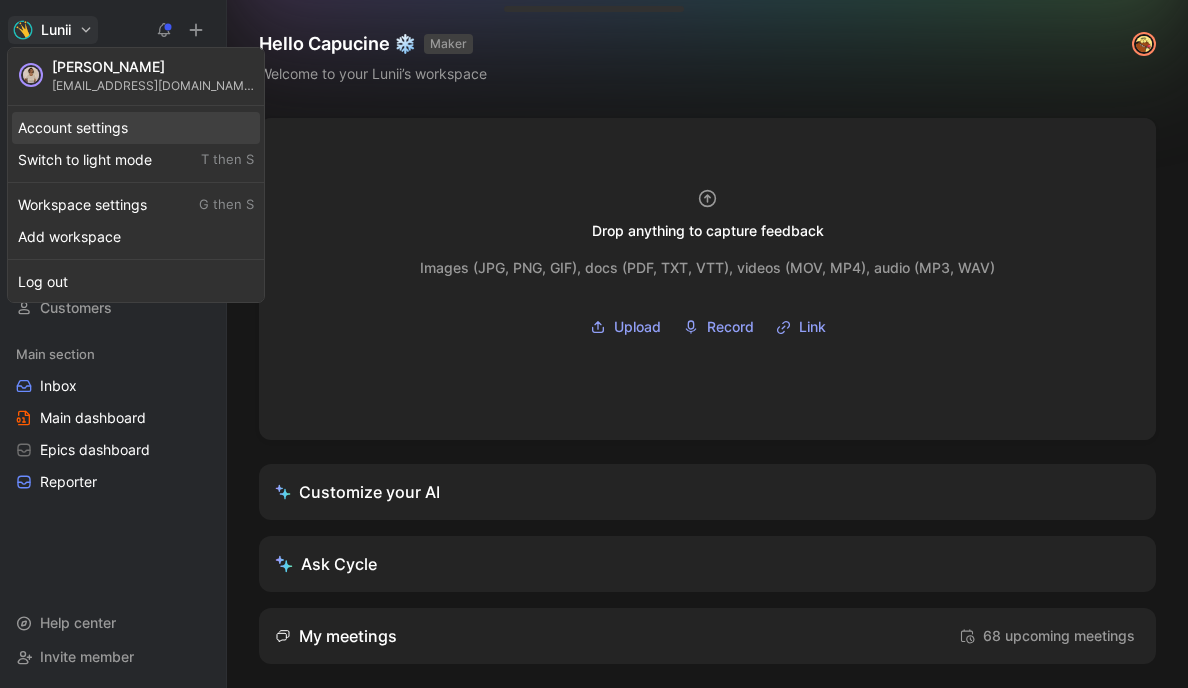click on "Account settings" at bounding box center (136, 128) 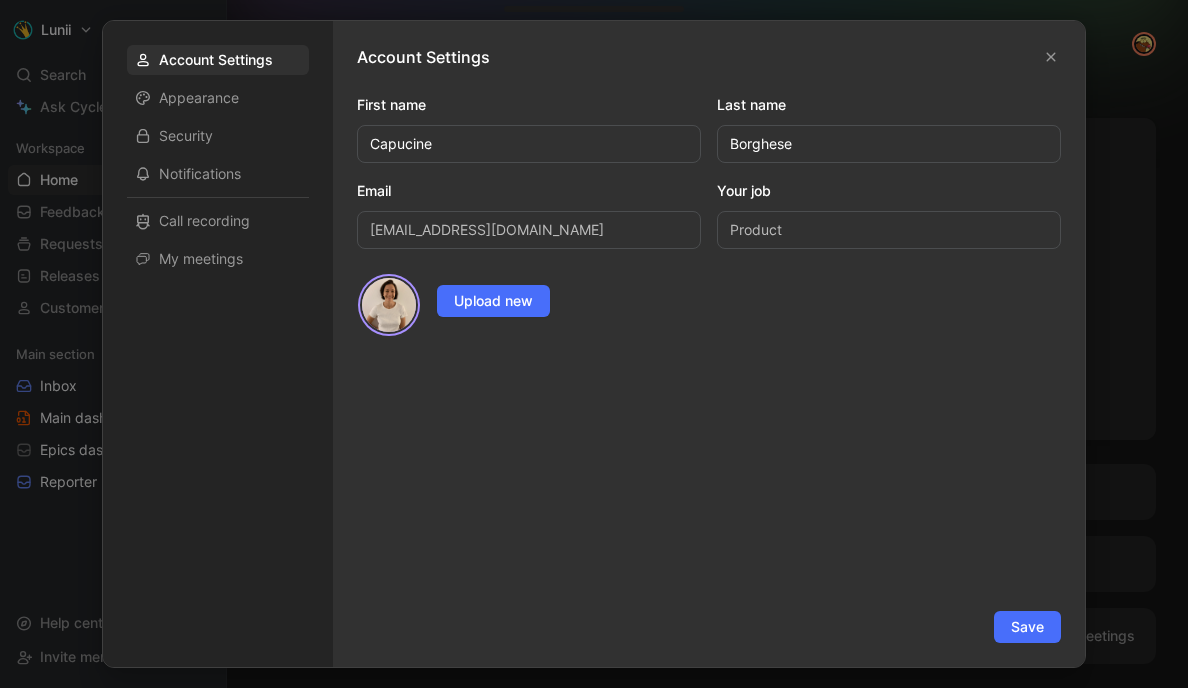 click at bounding box center [594, 344] 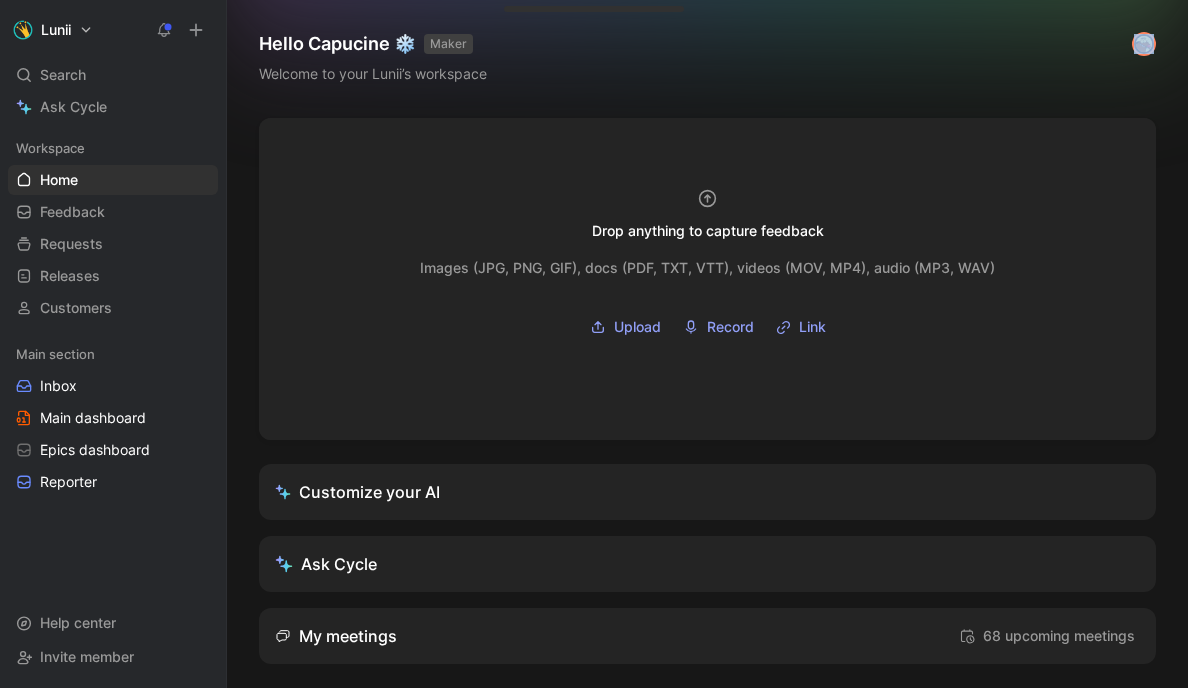 drag, startPoint x: 858, startPoint y: 128, endPoint x: 1070, endPoint y: 94, distance: 214.7091 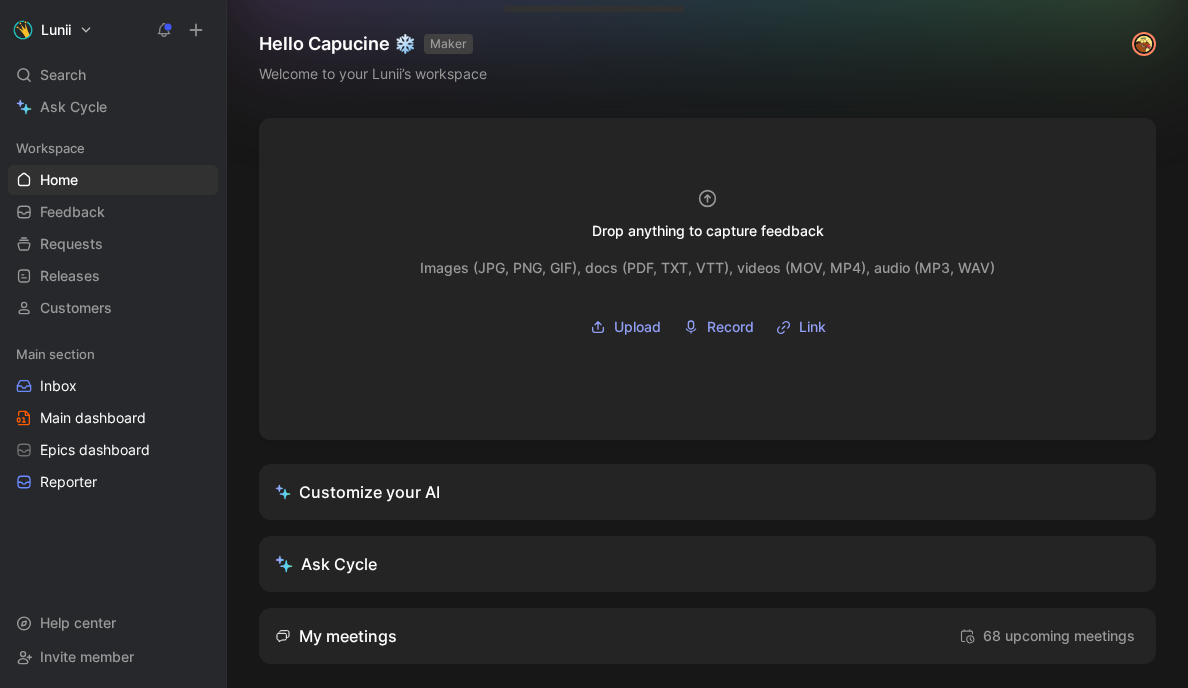 click on "Hello Capucine ❄️ MAKER Welcome to your Lunii’s workspace" at bounding box center [707, 59] 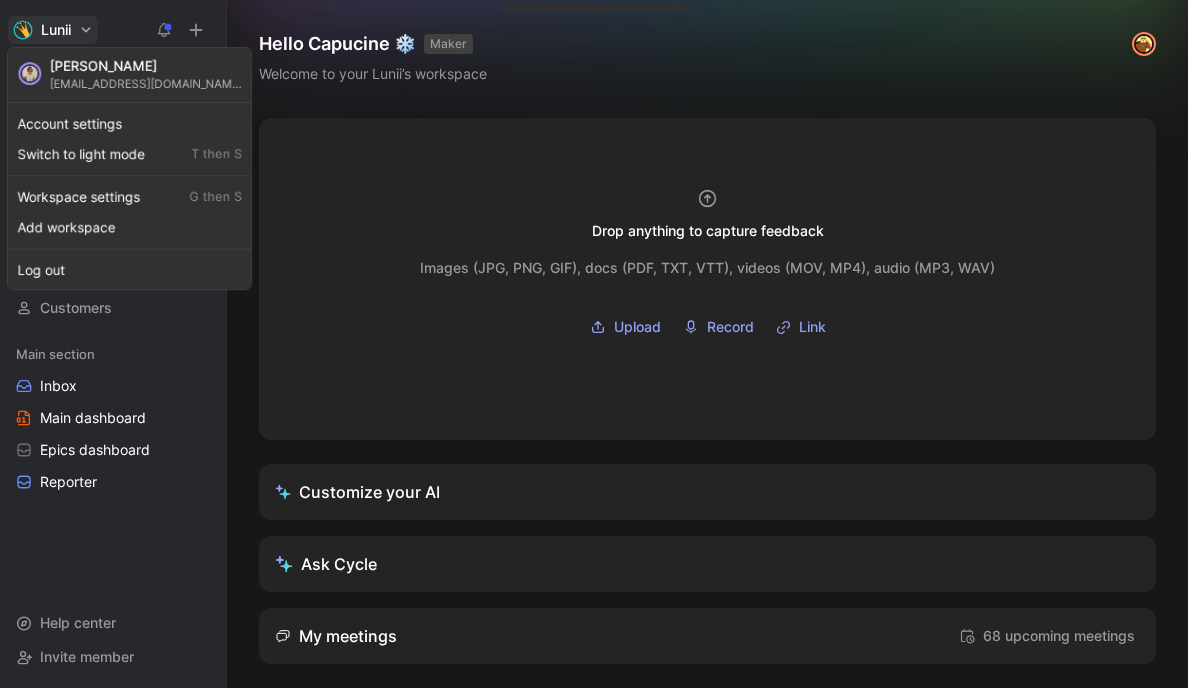 click on "Lunii Search ⌘ K Ask Cycle Workspace Home G then H Feedback G then F Requests G then R Releases G then L Customers Main section Inbox Main dashboard Epics dashboard Reporter
To pick up a draggable item, press the space bar.
While dragging, use the arrow keys to move the item.
Press space again to drop the item in its new position, or press escape to cancel.
Help center Invite member Hello Capucine ❄️ MAKER Welcome to your Lunii’s workspace Drop anything to capture feedback Images (JPG, PNG, GIF), docs (PDF, TXT, VTT), videos (MOV, MP4), audio (MP3, WAV) Upload Record Link Customize your AI Ask Cycle My meetings 68 upcoming meetings Sources Manage sources Slack Call recording Zendesk Extension Zapier Cycle API What’s new in Cycle Introducing Drop island Drop images or video/audio/PDF files into the drop zone to create new feedback docs along with their transcript. Learn more Your feedback on Autopilot Learn more Introducing Call recording Learn more Linear integration" at bounding box center [594, 344] 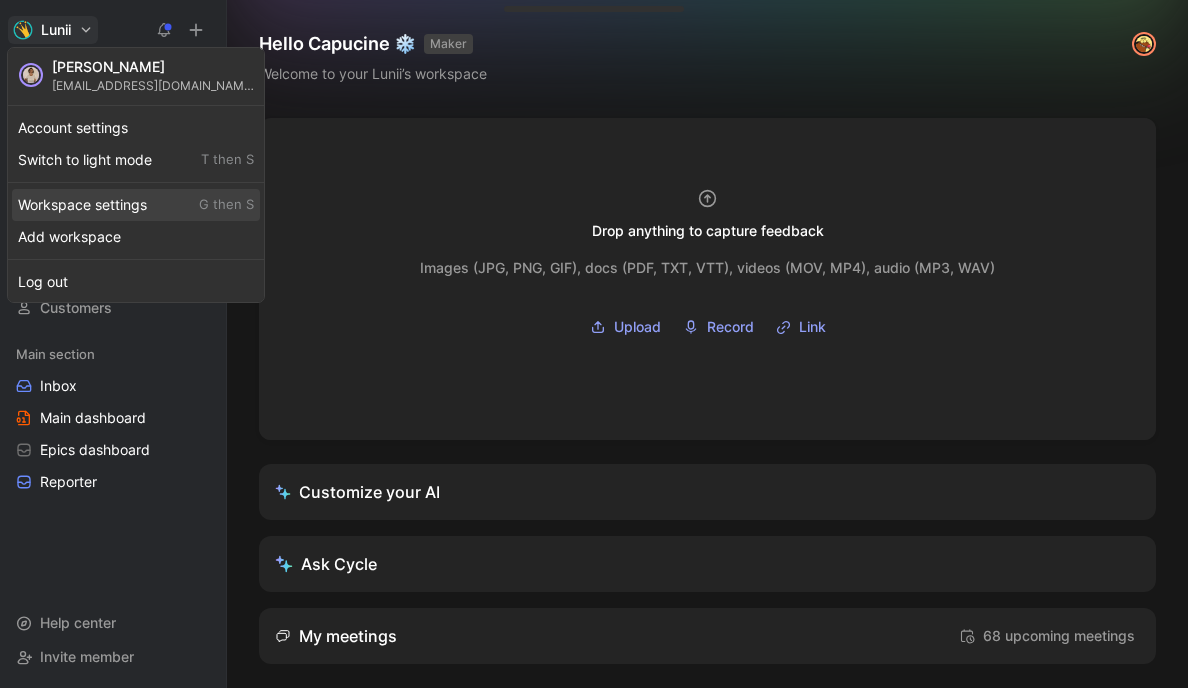 click on "Workspace settings G then S" at bounding box center [136, 205] 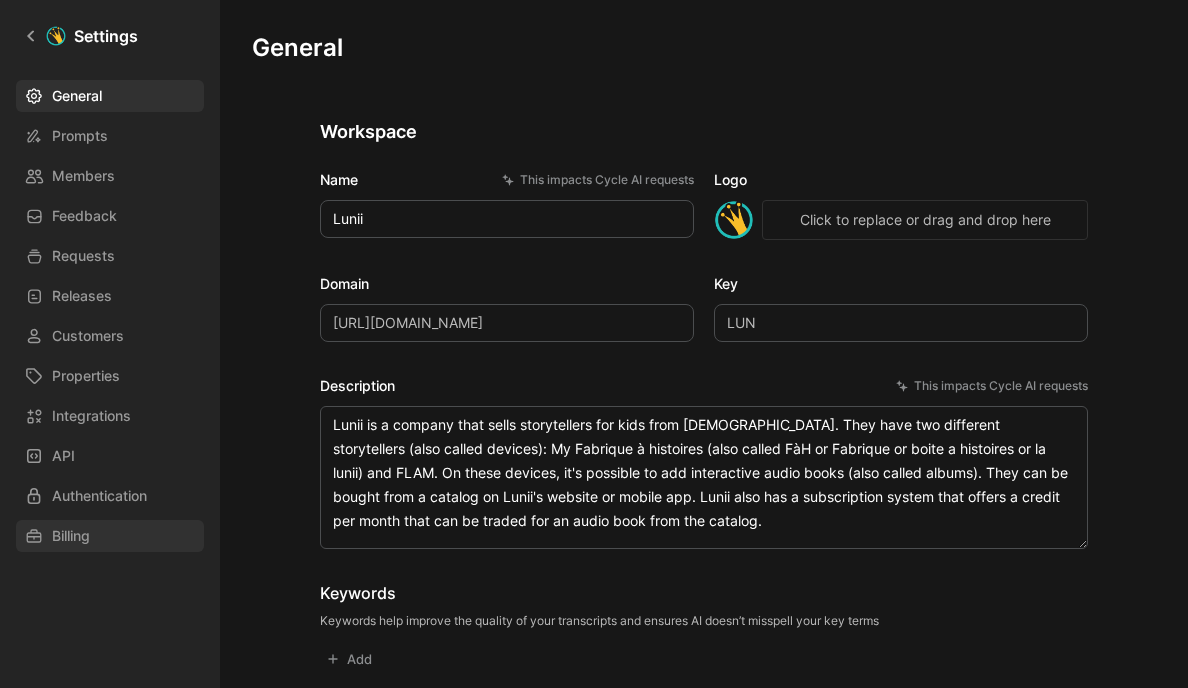 click on "Billing" at bounding box center [71, 536] 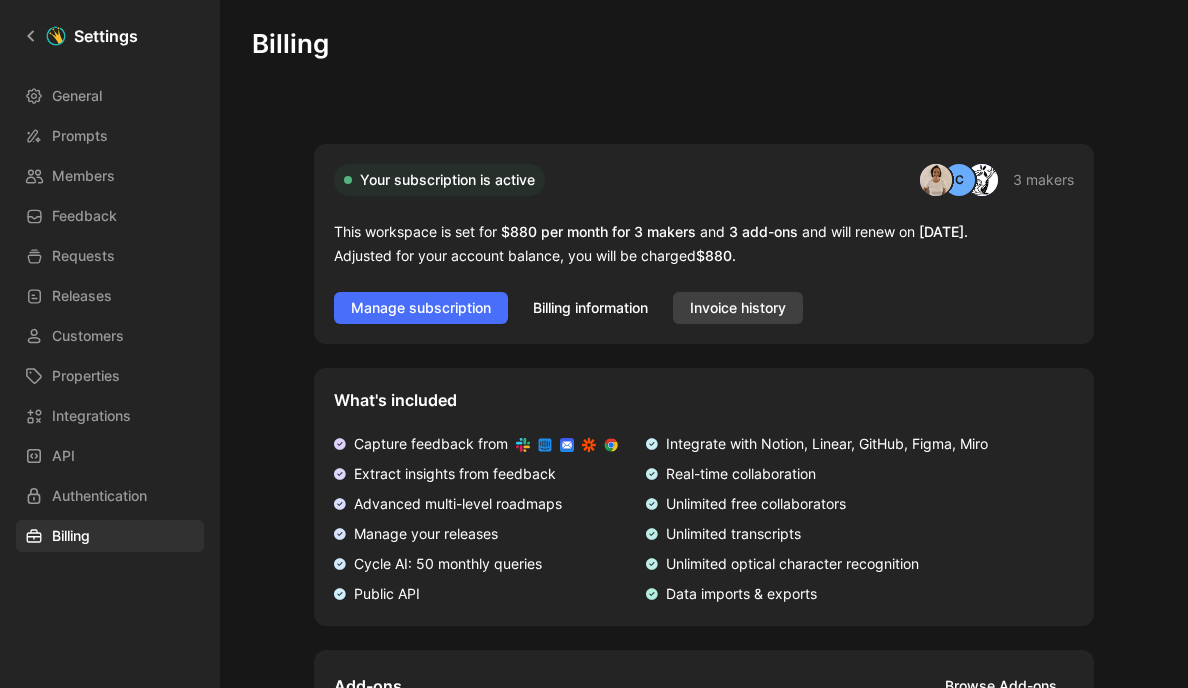 click on "Invoice history" at bounding box center (738, 308) 